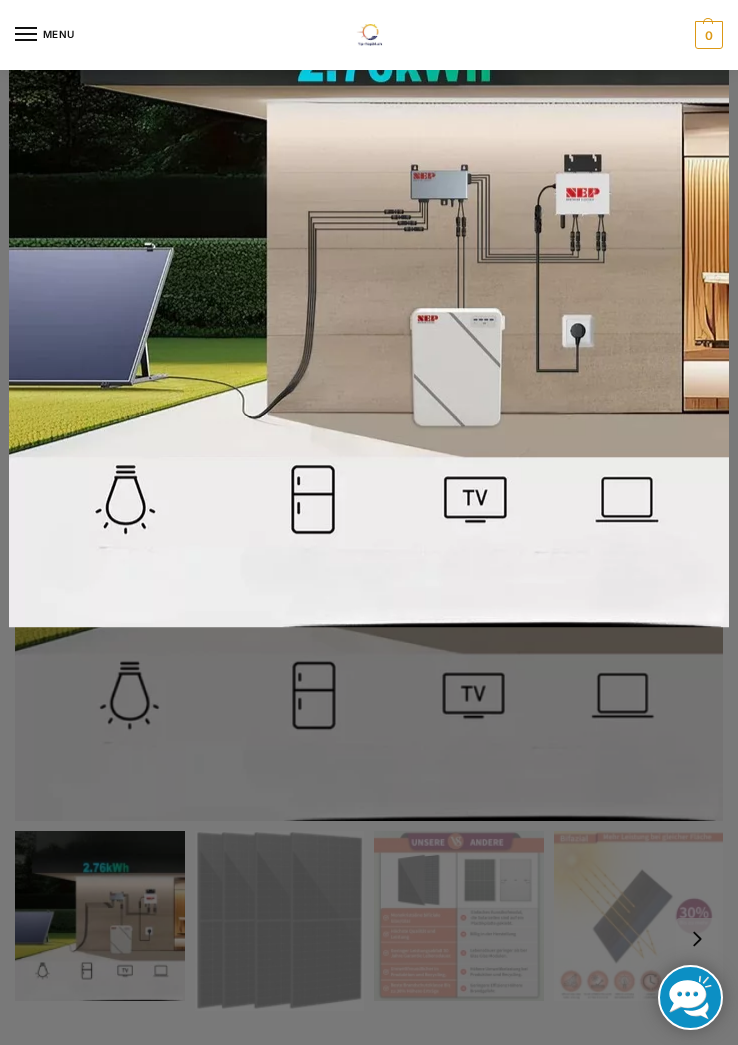 scroll, scrollTop: 0, scrollLeft: 0, axis: both 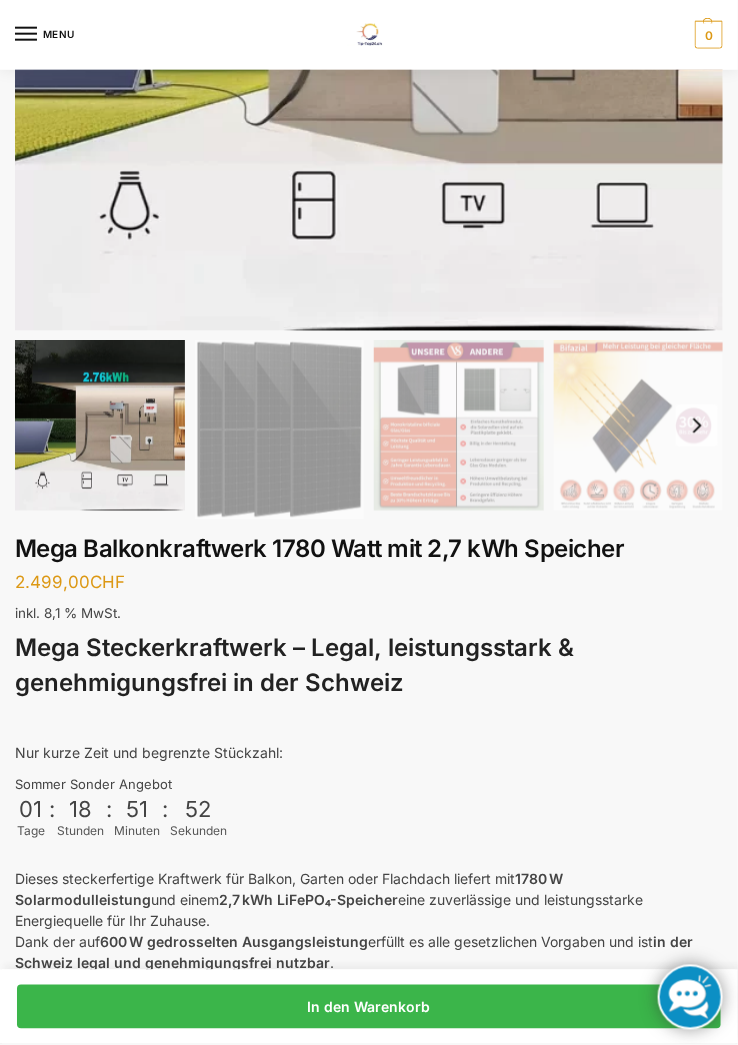 click on "Mega Steckerkraftwerk – Legal, leistungsstark & genehmigungsfrei in der Schweiz   Nur kurze Zeit und begrenzte Stückzahl: Sommer Sonder Angebot 01 Tage : 18 Stunden : 51 Minuten : 52 Sekunden   Dieses steckerfertige Kraftwerk für Balkon, Garten oder Flachdach liefert mit  1780 W Solarmodulleistung  und einem  2,7 kWh LiFePO₄-Speicher  eine zuverlässige und leistungsstarke Energiequelle für Ihr Zuhause. Dank der auf  600 W gedrosselten Ausgangsleistung  erfüllt es alle gesetzlichen Vorgaben und ist  in der Schweiz legal und genehmigungsfrei nutzbar . Die  vier bifazialen 445-Watt N-Type Solarmodule  im eleganten Full-Black-Design sorgen auch bei diffusem Licht für hohe Energieerträge – ideal für maximale Eigenversorgung rund ums Jahr. ✅  Lieferumfang:   4x  445 W N-Type bifaziale Solarmodule  (Full Black, 30 Jahre Garantie) 1x  NEP 800 Wechselrichter  gedrosselt auf 600 Watt (mit WLAN & App, 10 Jahre Garantie) 1x  2,7 kWh LiFePO₄ Speicher  (6000 Zyklen, 10 Jahre Garantie) 1x" at bounding box center (369, 1015) 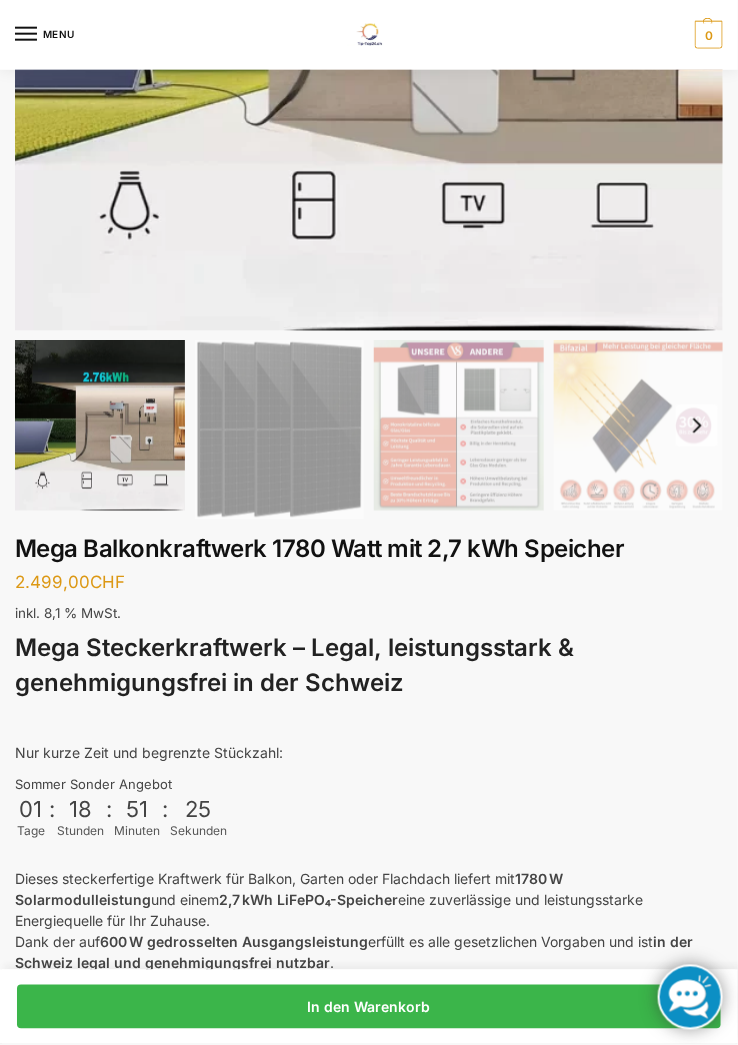click at bounding box center (369, 720) 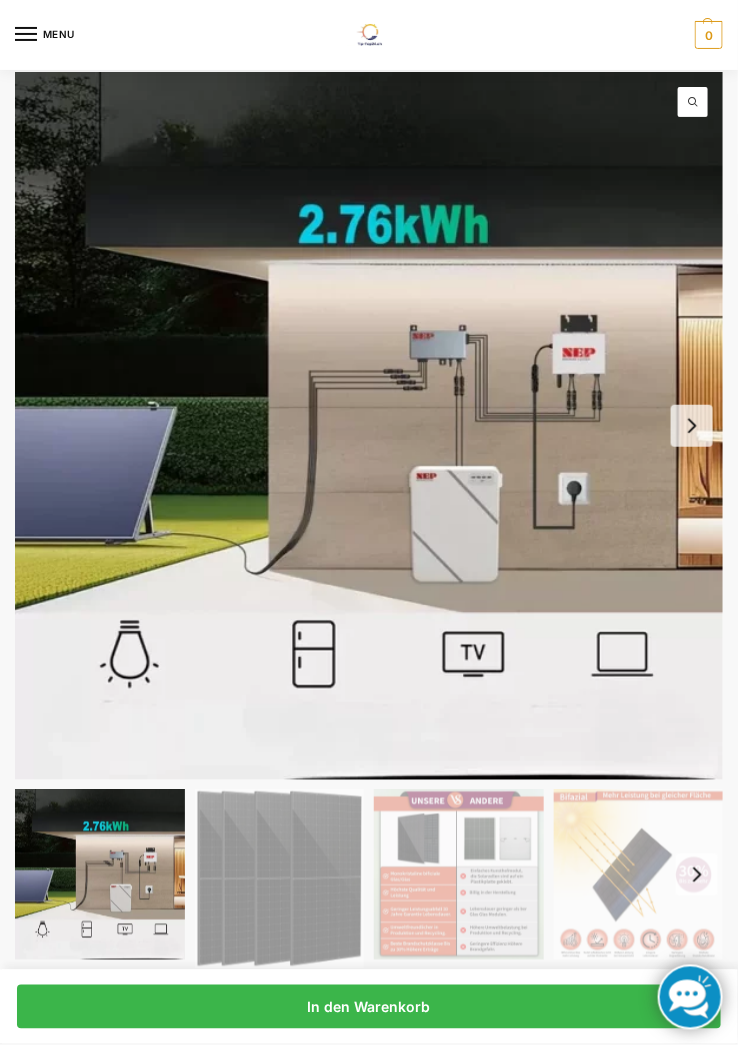 scroll, scrollTop: 0, scrollLeft: 0, axis: both 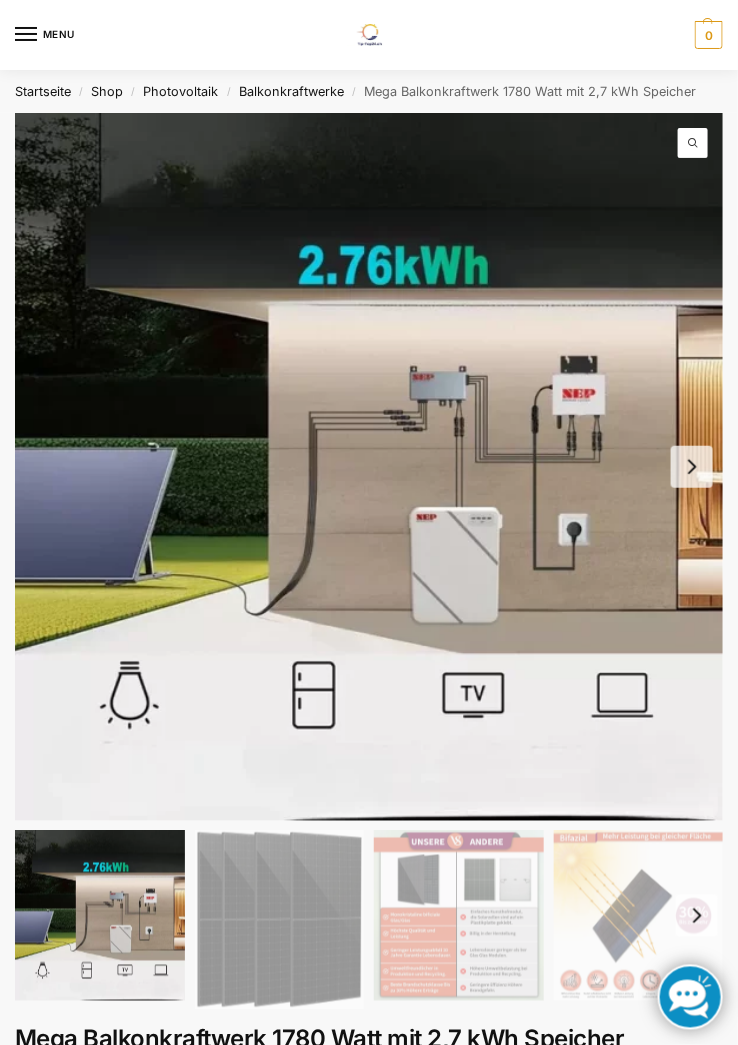 click on "Photovoltaik" at bounding box center [181, 91] 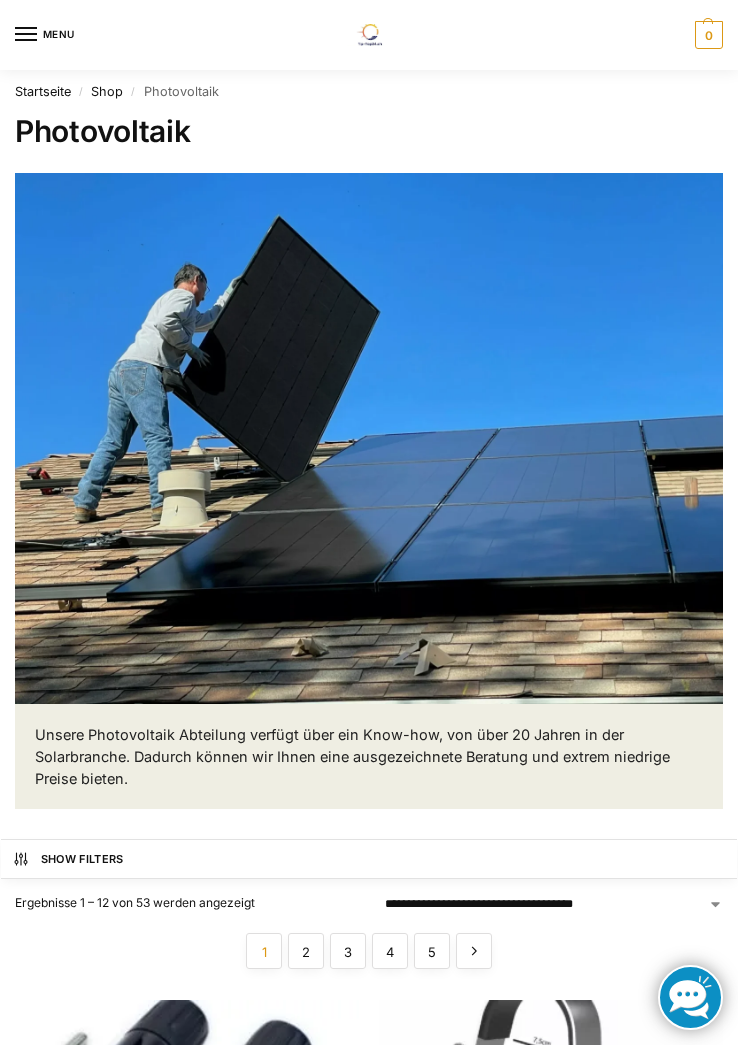 scroll, scrollTop: 0, scrollLeft: 0, axis: both 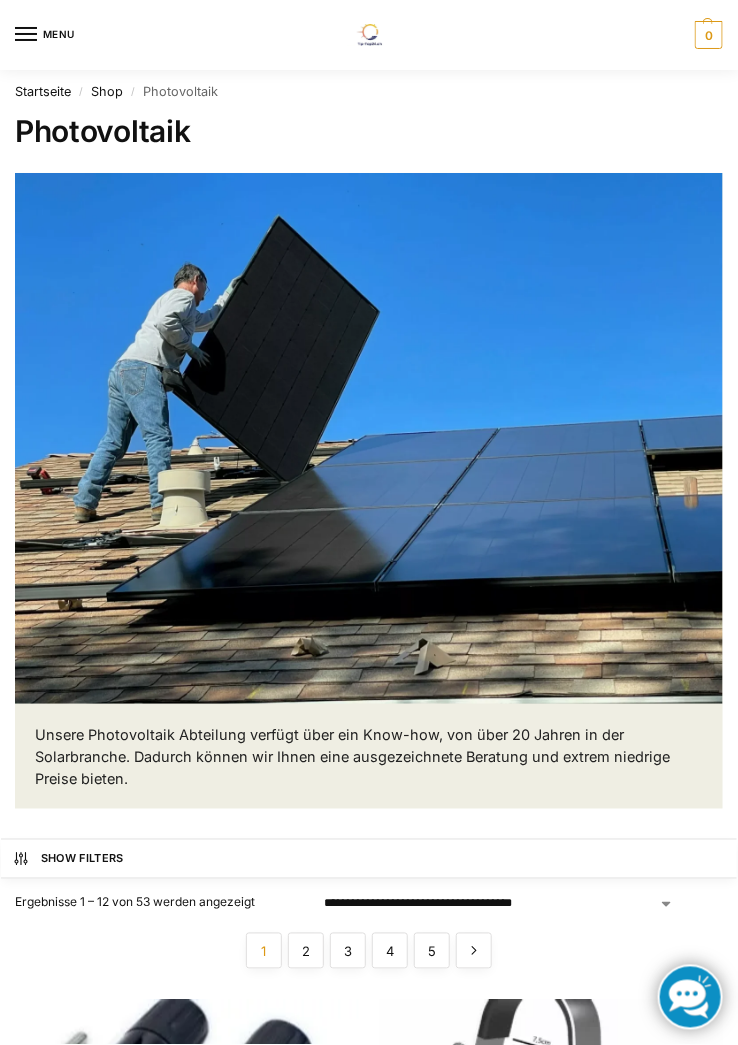 click on "Startseite  /  Shop  /  Photovoltaik" at bounding box center (369, 91) 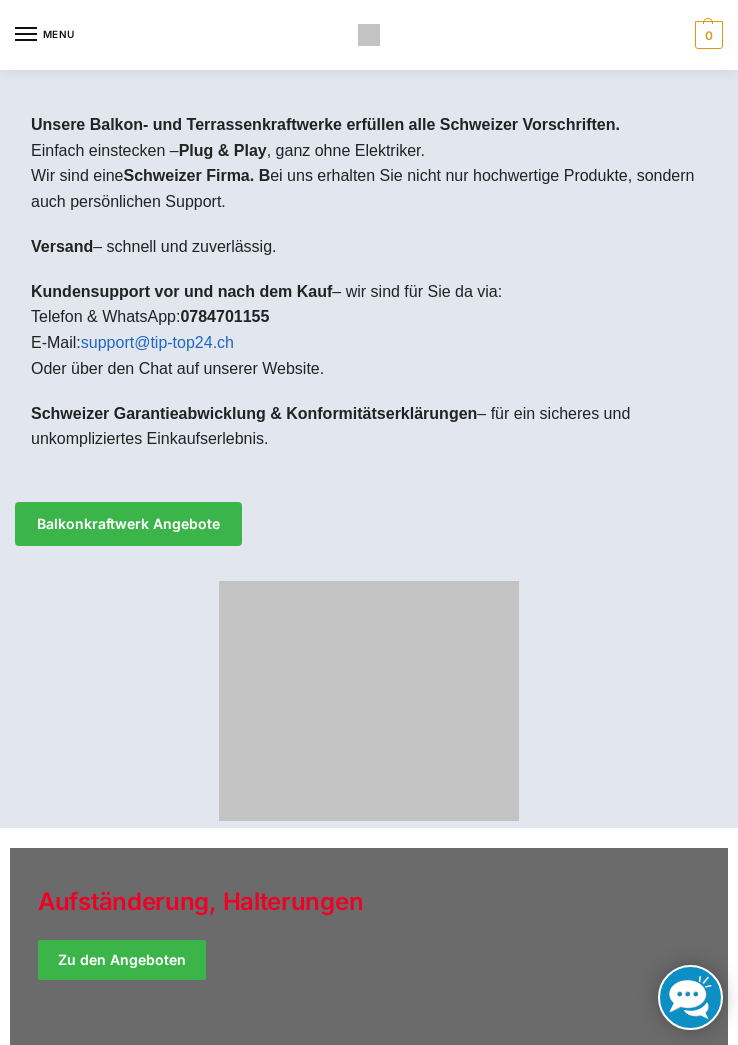 scroll, scrollTop: 0, scrollLeft: 0, axis: both 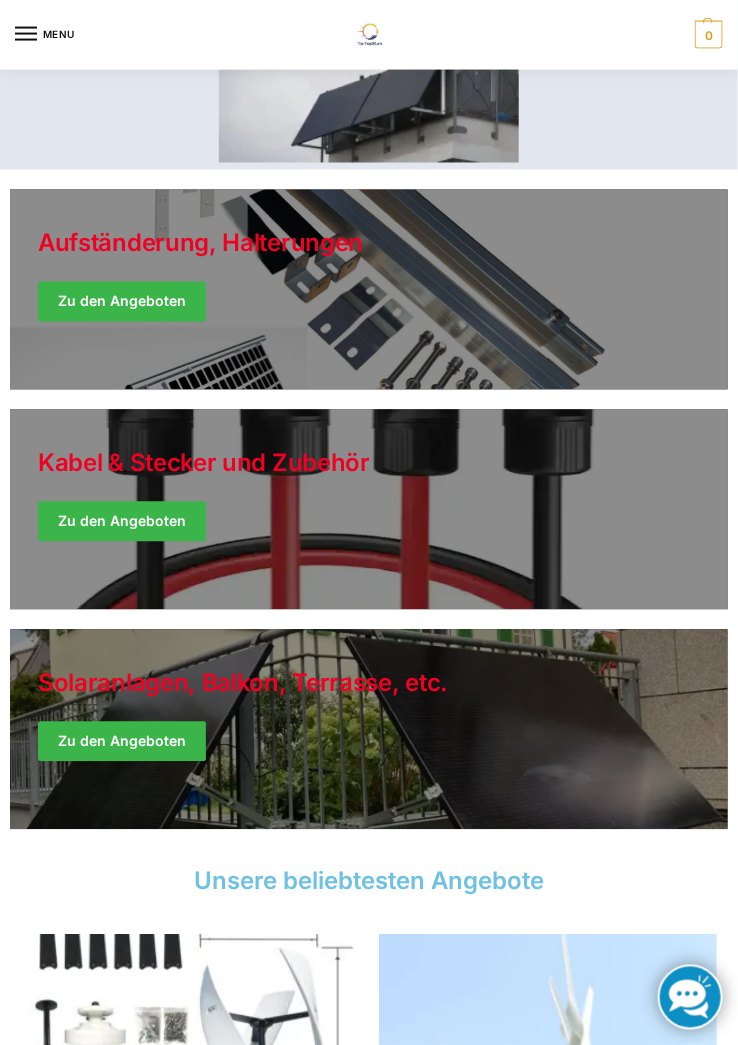 click at bounding box center (369, 730) 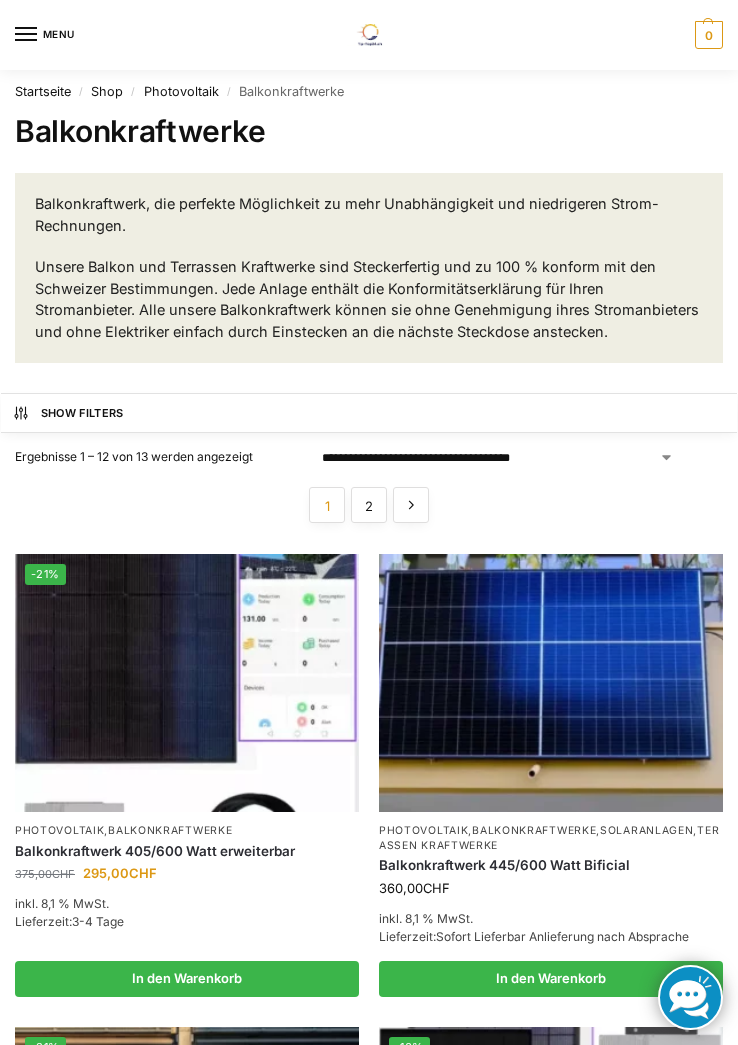 scroll, scrollTop: 0, scrollLeft: 0, axis: both 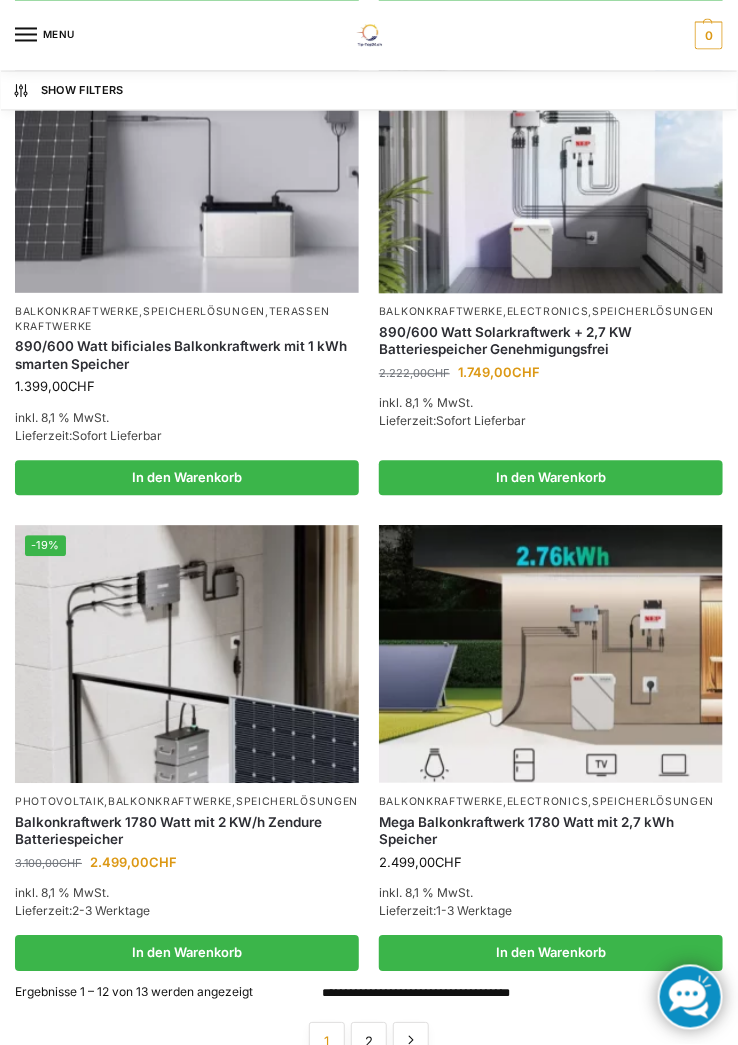 click at bounding box center (187, 654) 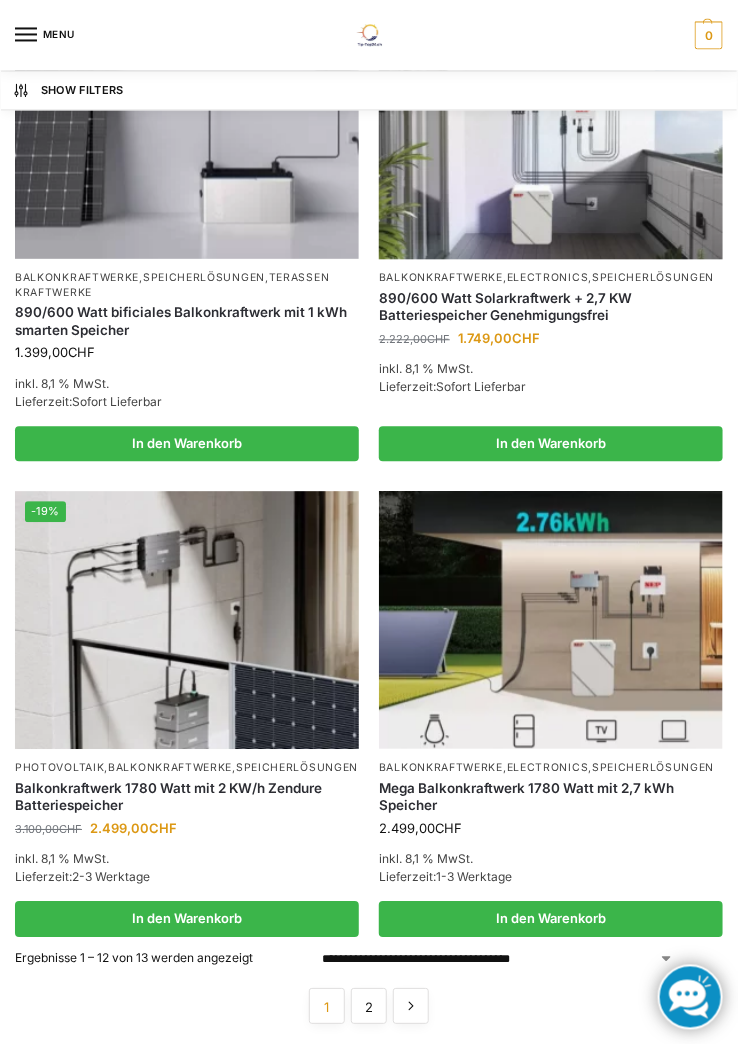 scroll, scrollTop: 2465, scrollLeft: 0, axis: vertical 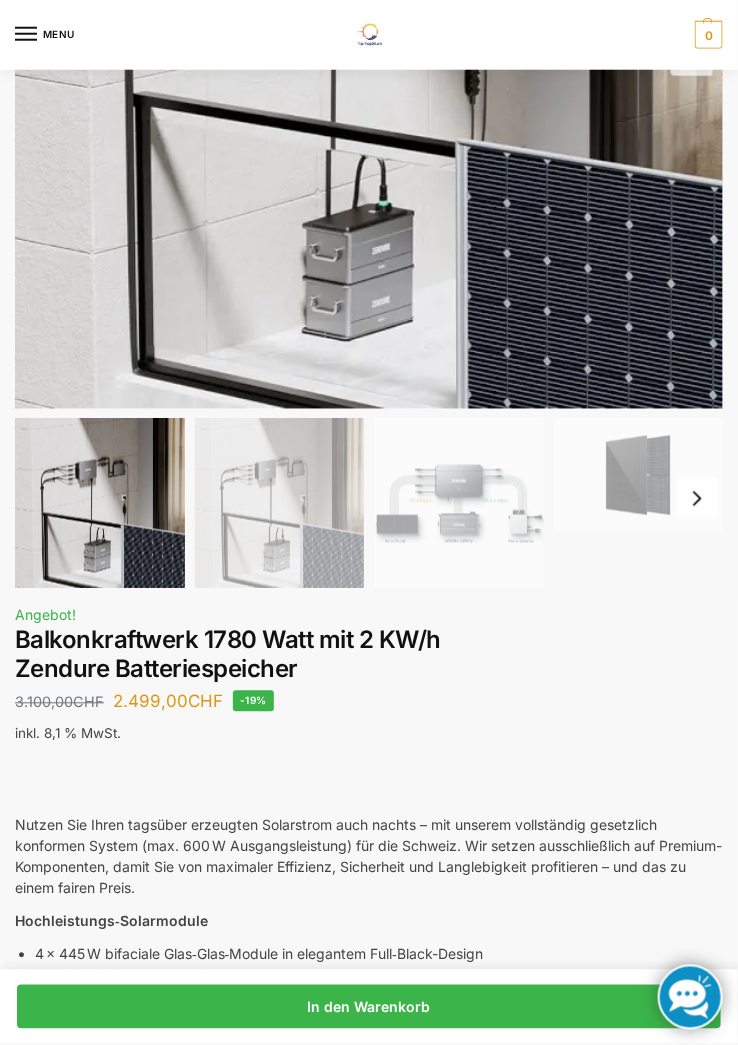 click at bounding box center (369, 55) 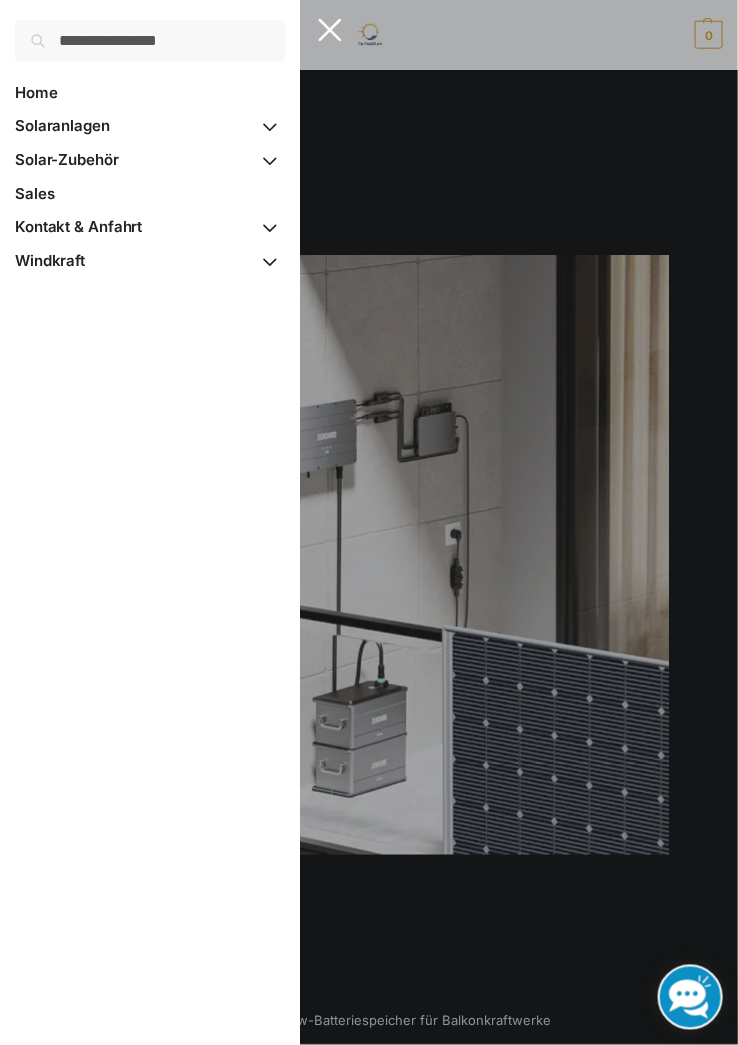 click at bounding box center (369, 522) 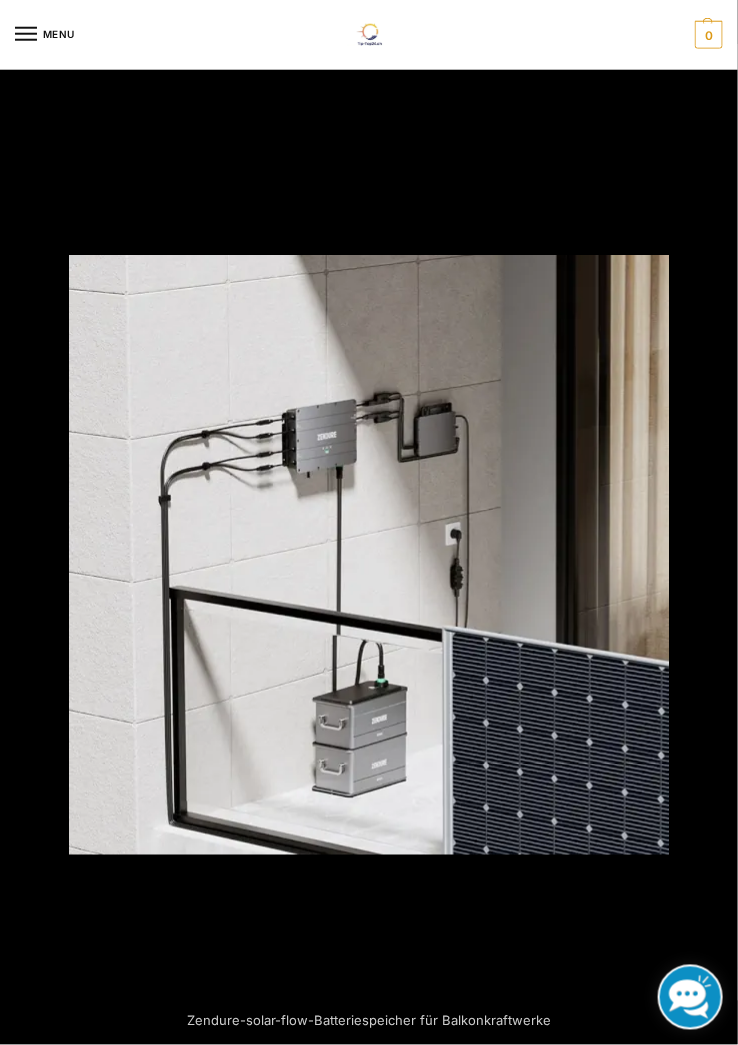 click at bounding box center (369, 522) 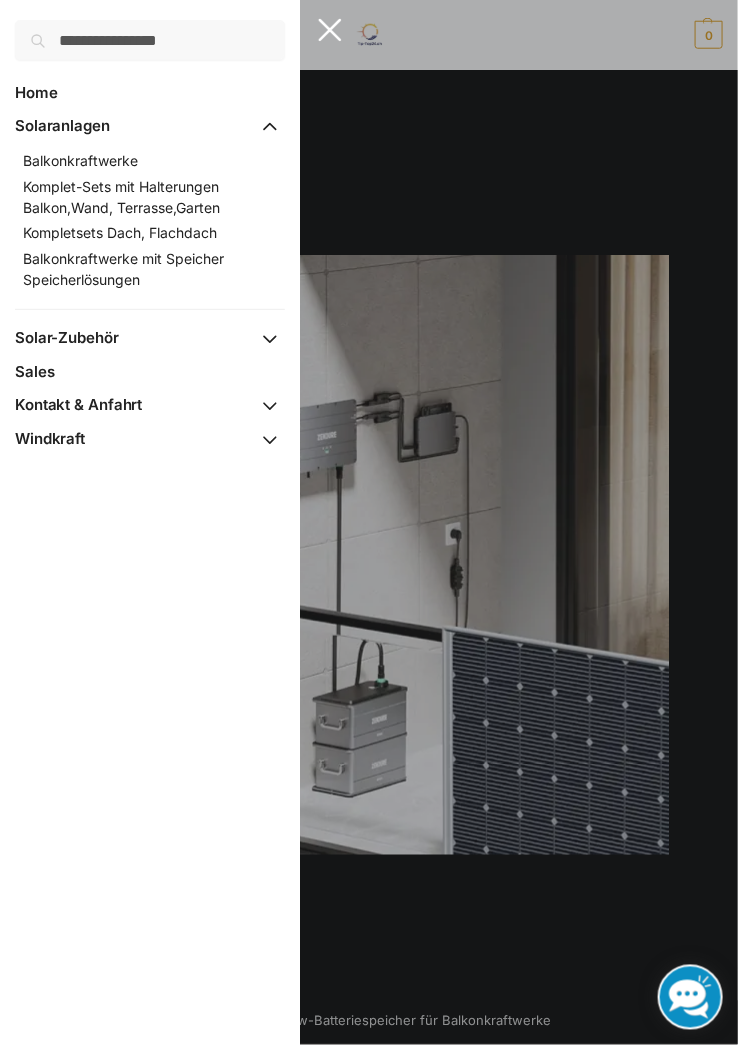 click at bounding box center (369, 522) 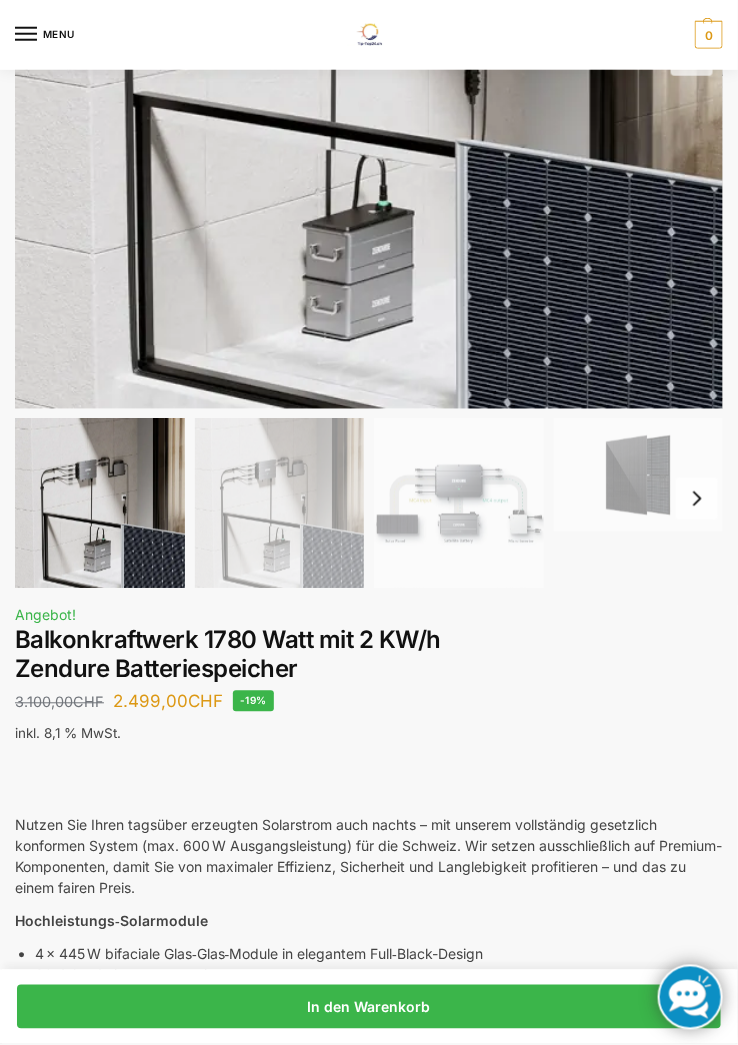 click at bounding box center (369, 522) 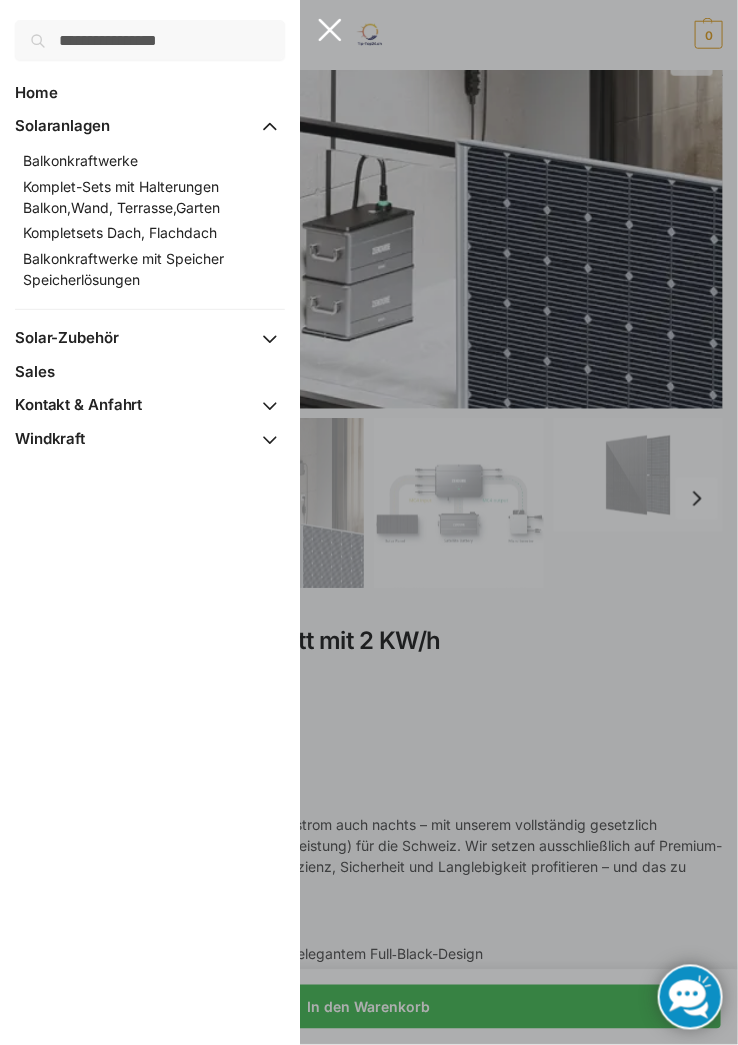 click on "Suche nach:
Suchen" at bounding box center (150, 40) 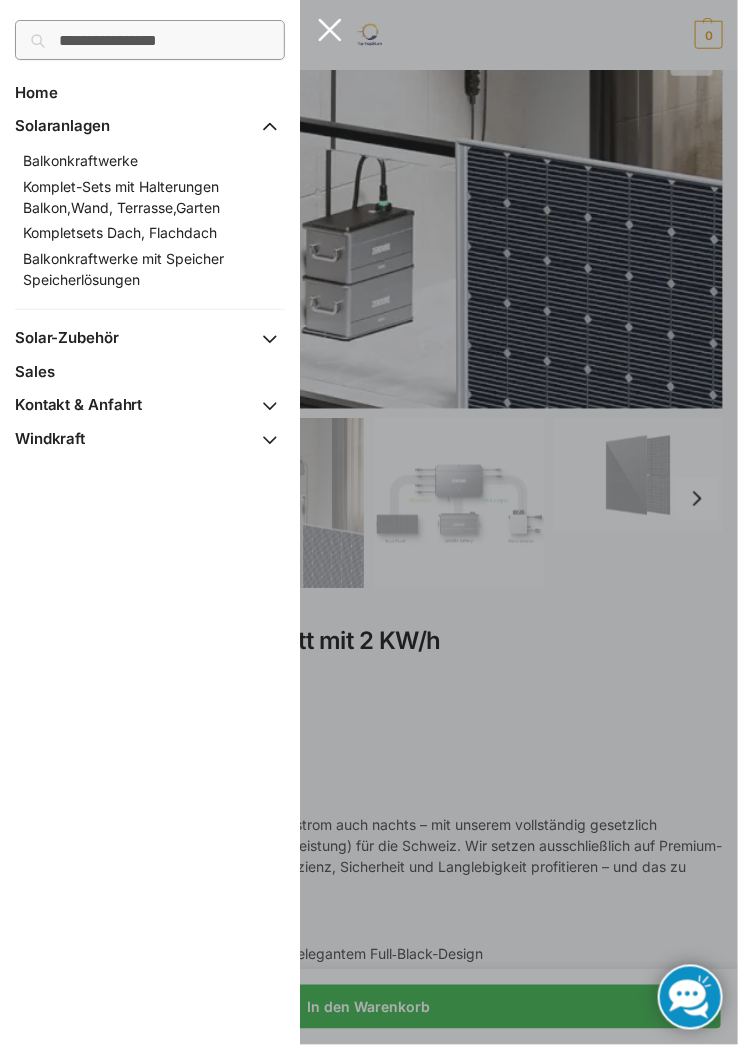 click on "Suche nach:" at bounding box center [150, 40] 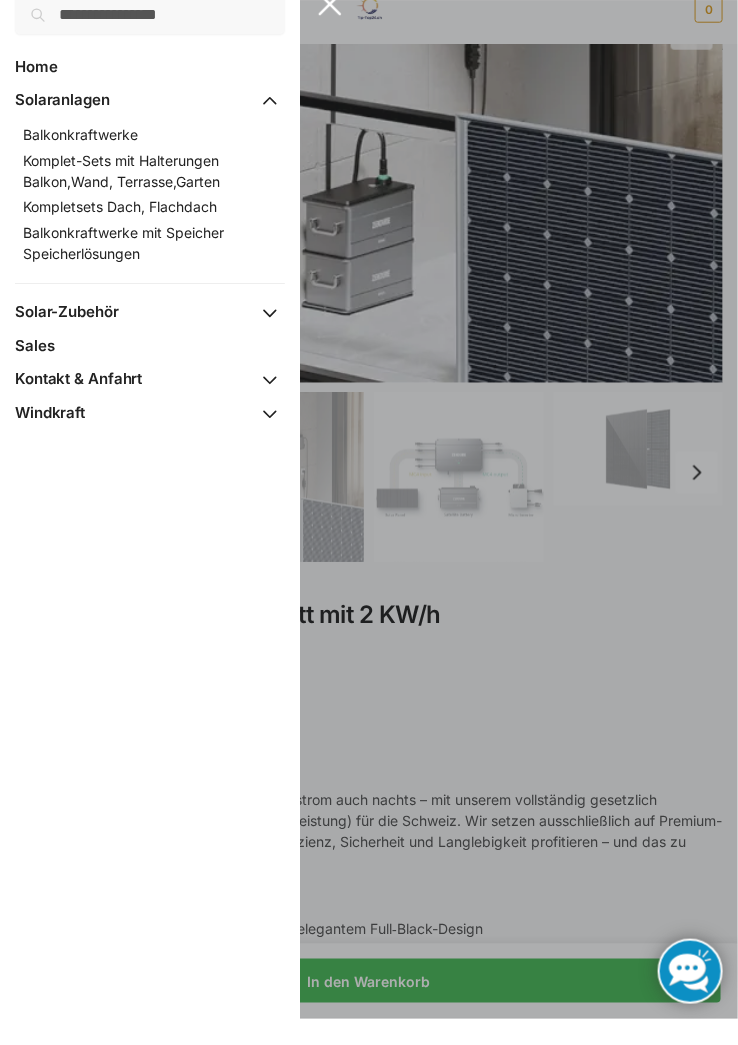 scroll, scrollTop: 412, scrollLeft: 0, axis: vertical 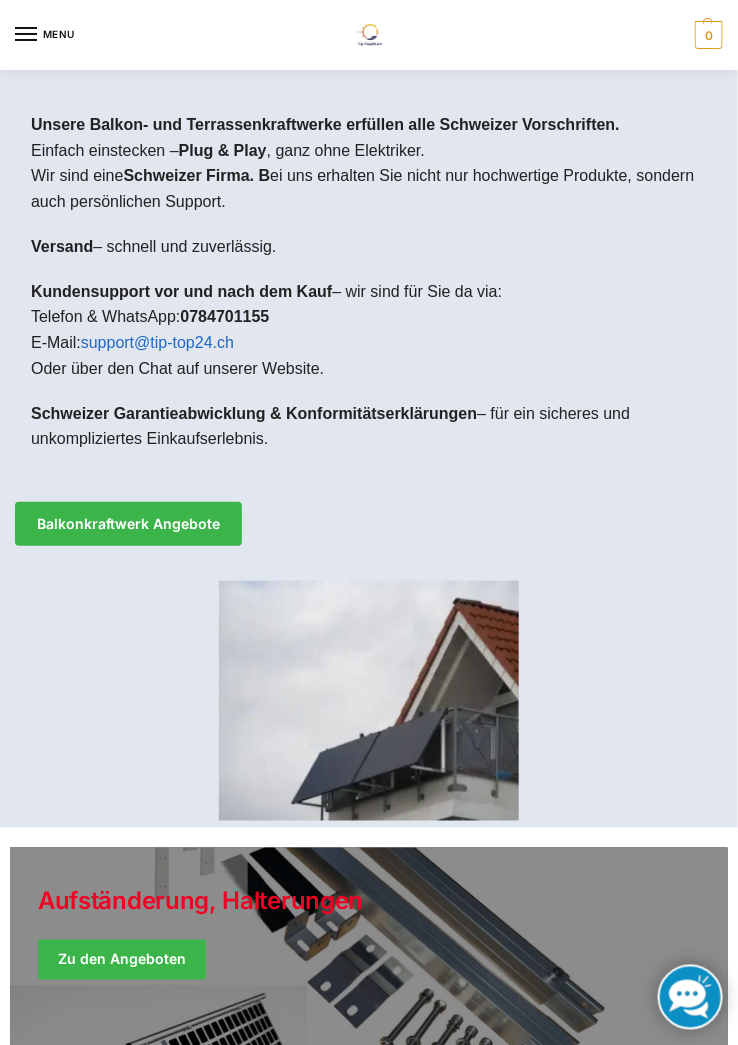 click at bounding box center (369, 522) 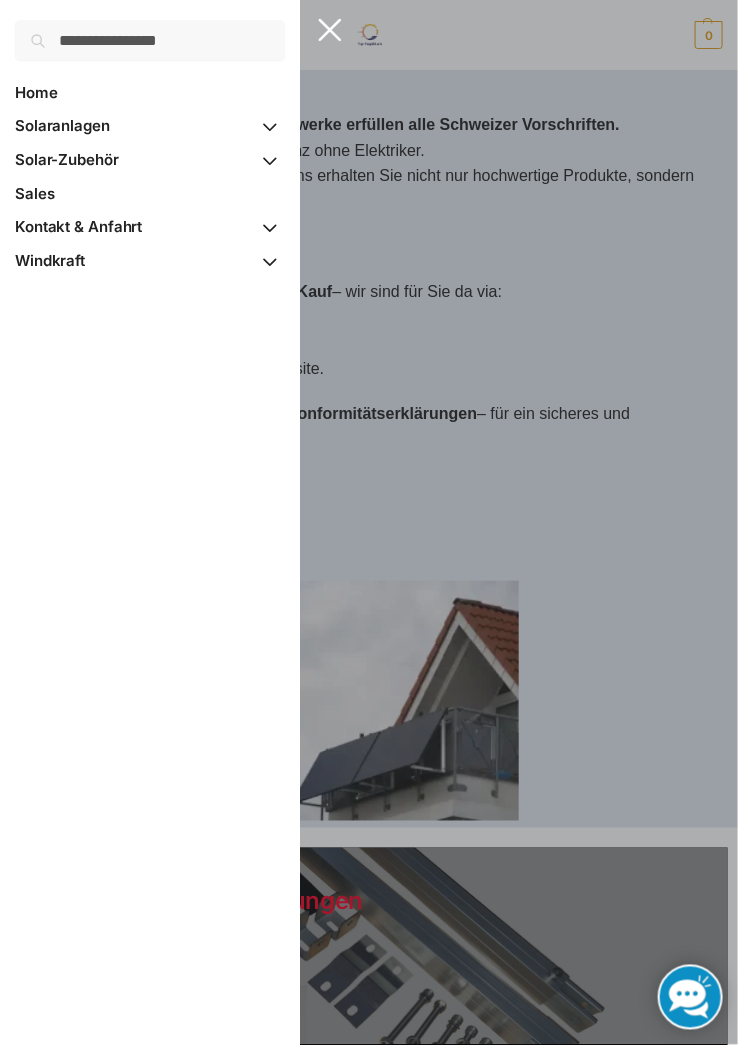 click at bounding box center (270, 127) 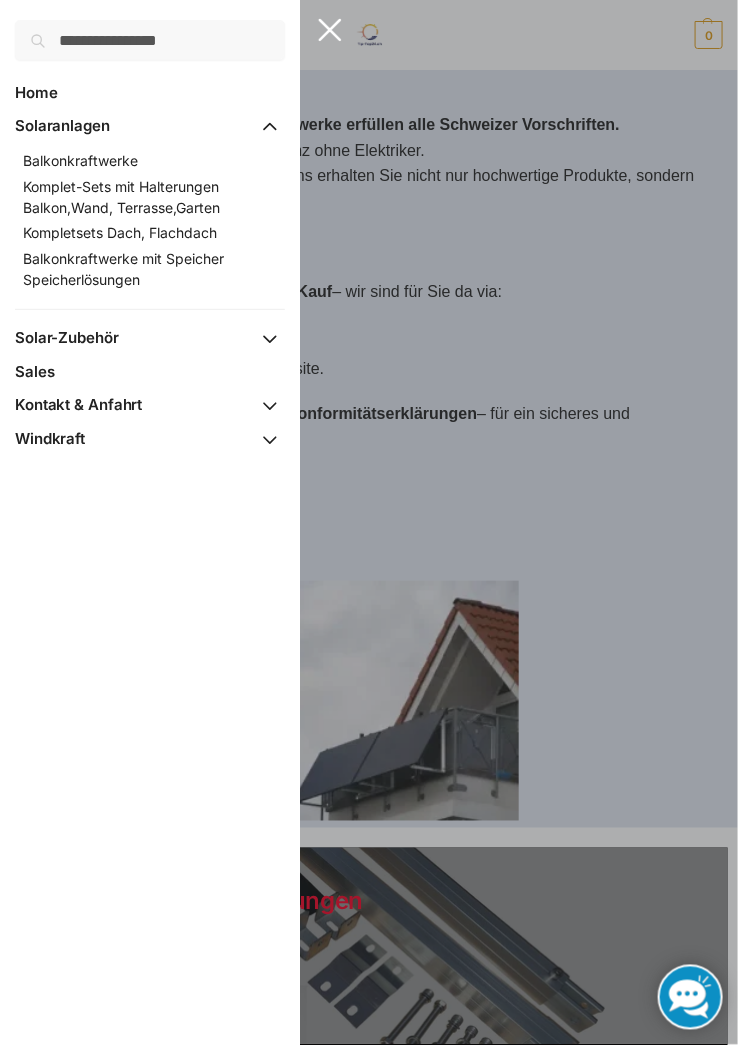 click on "Balkonkraftwerke mit Speicher Speicherlösungen" at bounding box center (123, 269) 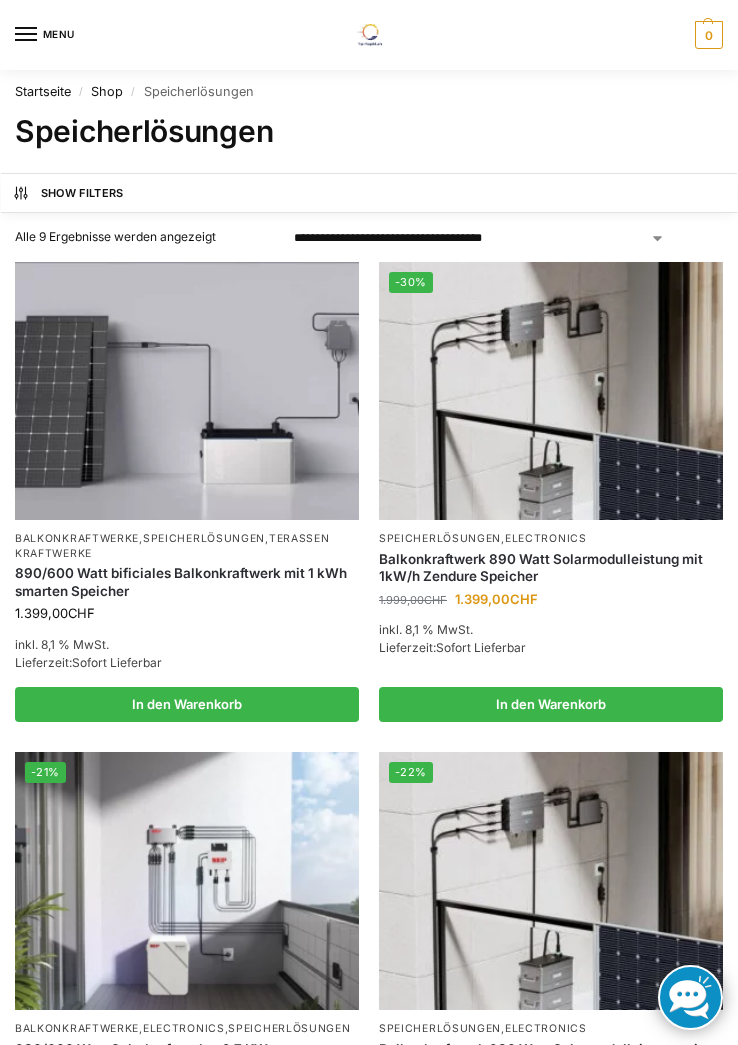 scroll, scrollTop: 0, scrollLeft: 0, axis: both 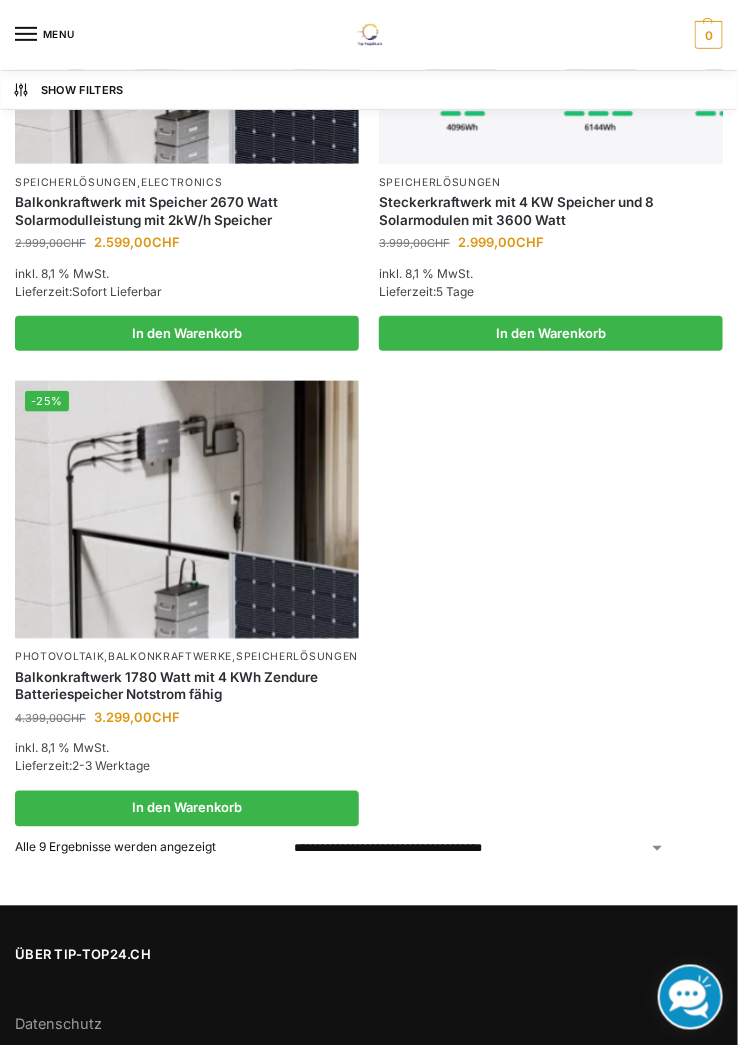 click at bounding box center (187, 510) 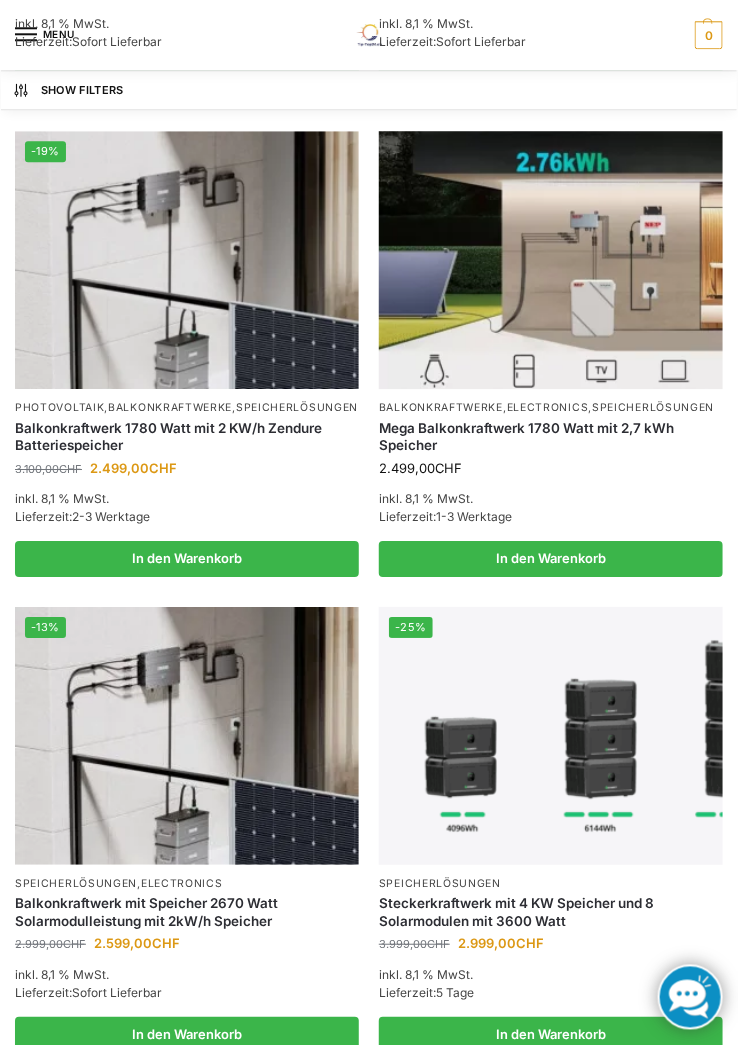scroll, scrollTop: 1099, scrollLeft: 0, axis: vertical 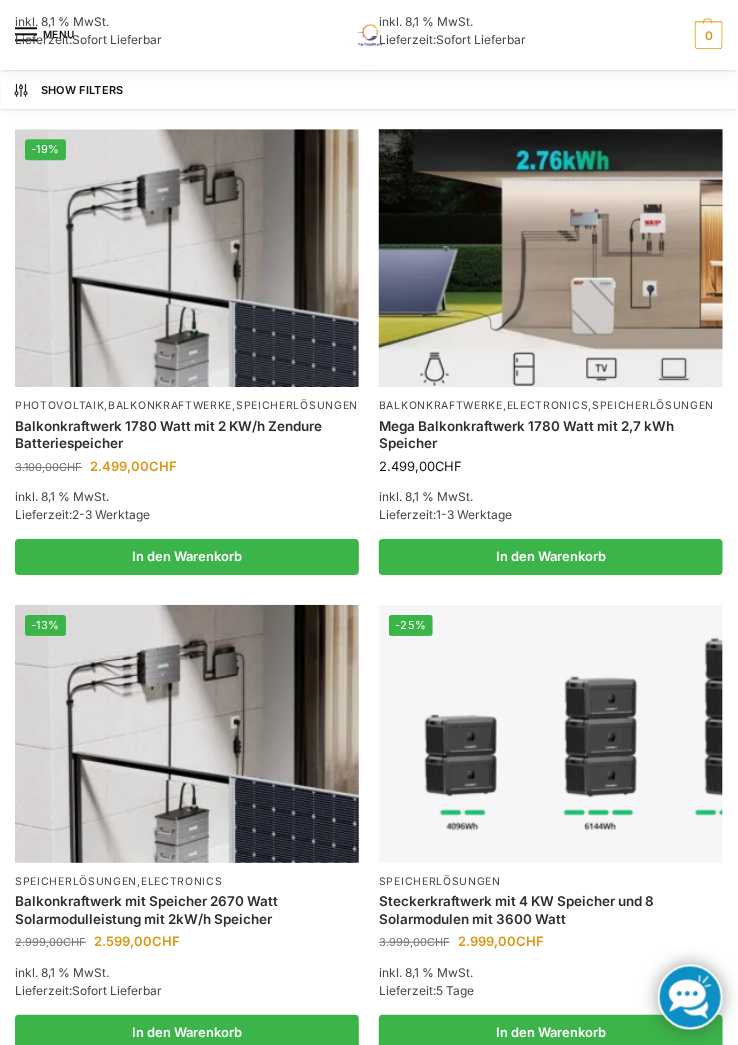 click on "Balkonkraftwerk mit Speicher 2670 Watt Solarmodulleistung mit 2kW/h Speicher" at bounding box center (187, 910) 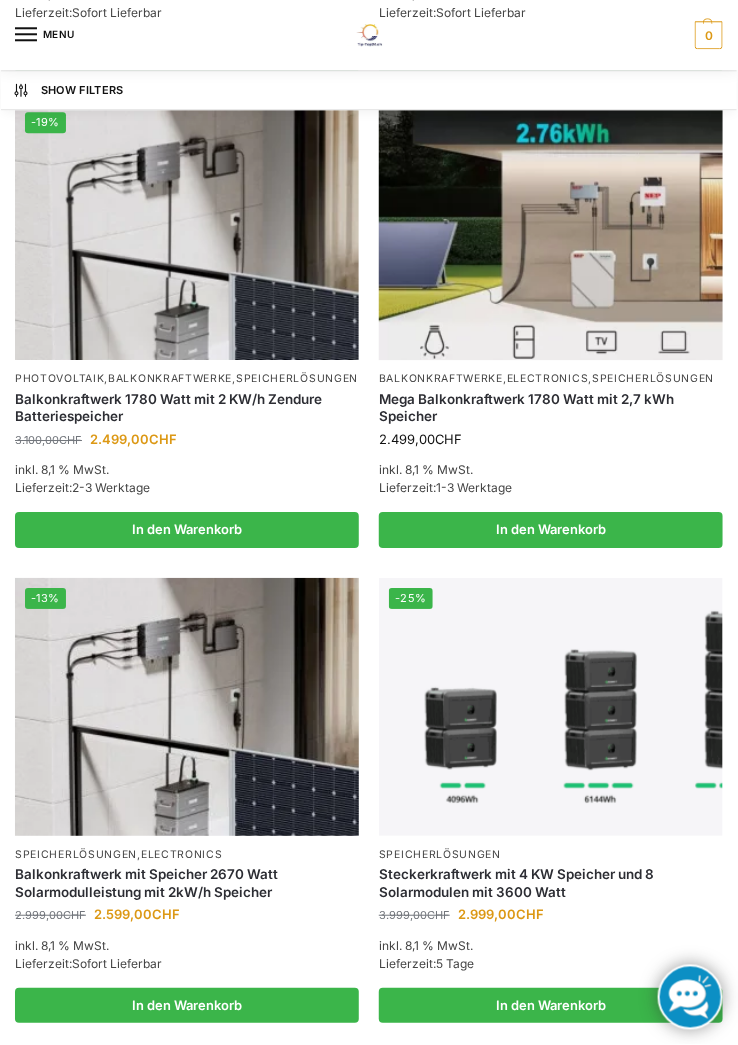 scroll, scrollTop: 1163, scrollLeft: 0, axis: vertical 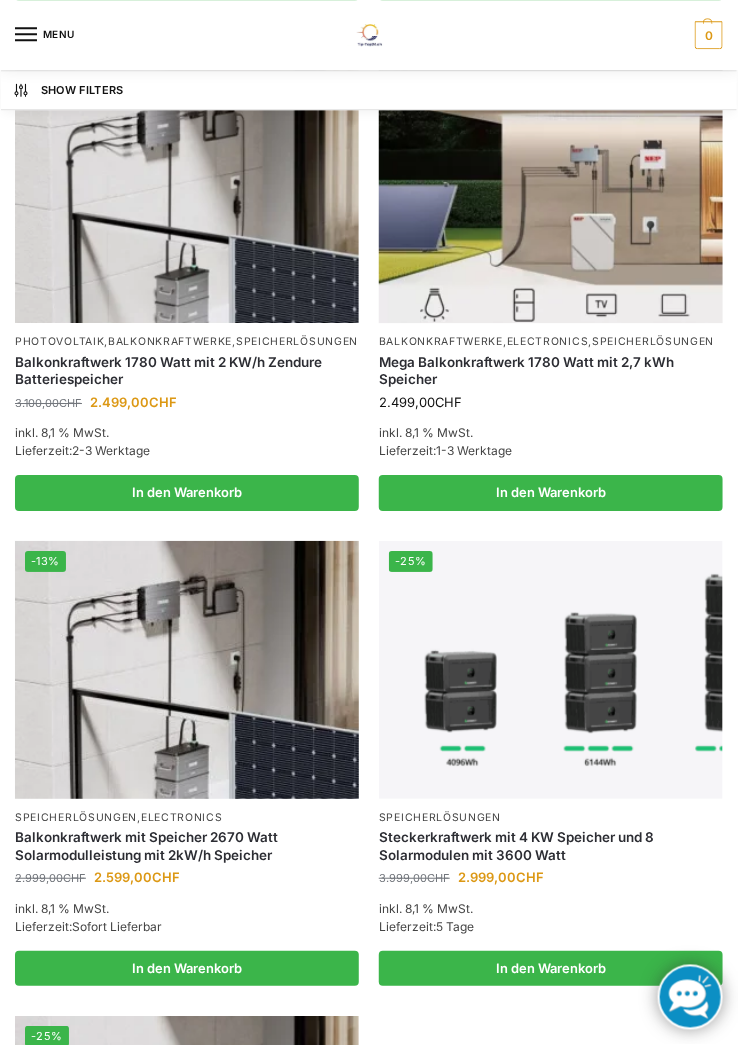 click at bounding box center (187, 670) 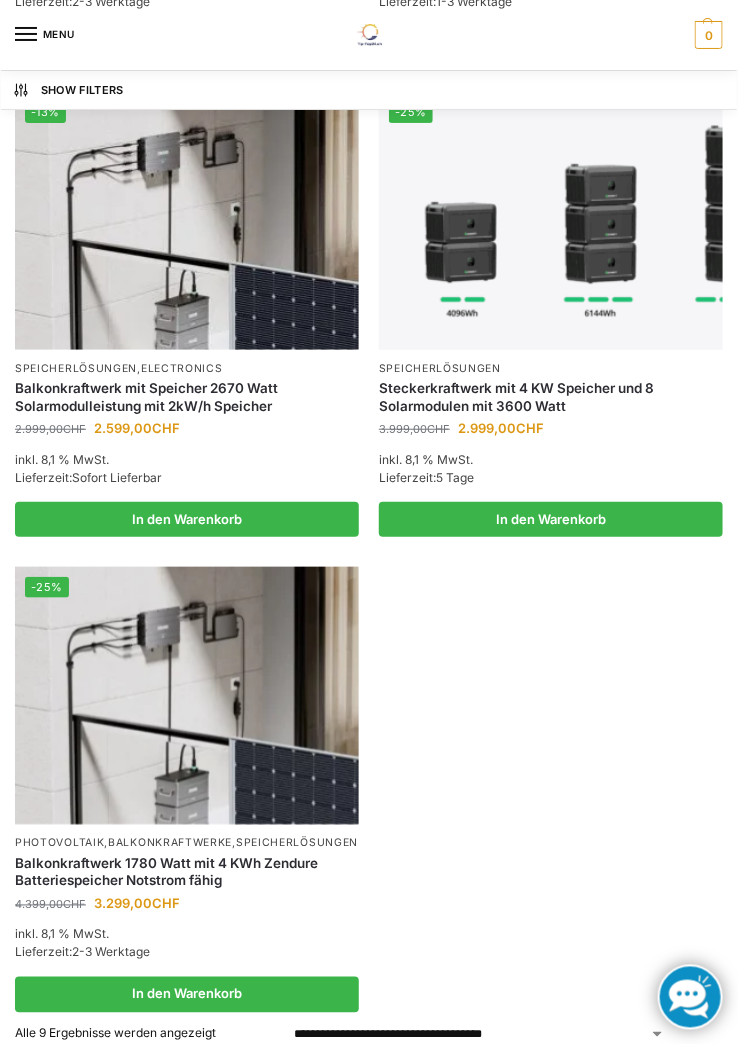 scroll, scrollTop: 1610, scrollLeft: 0, axis: vertical 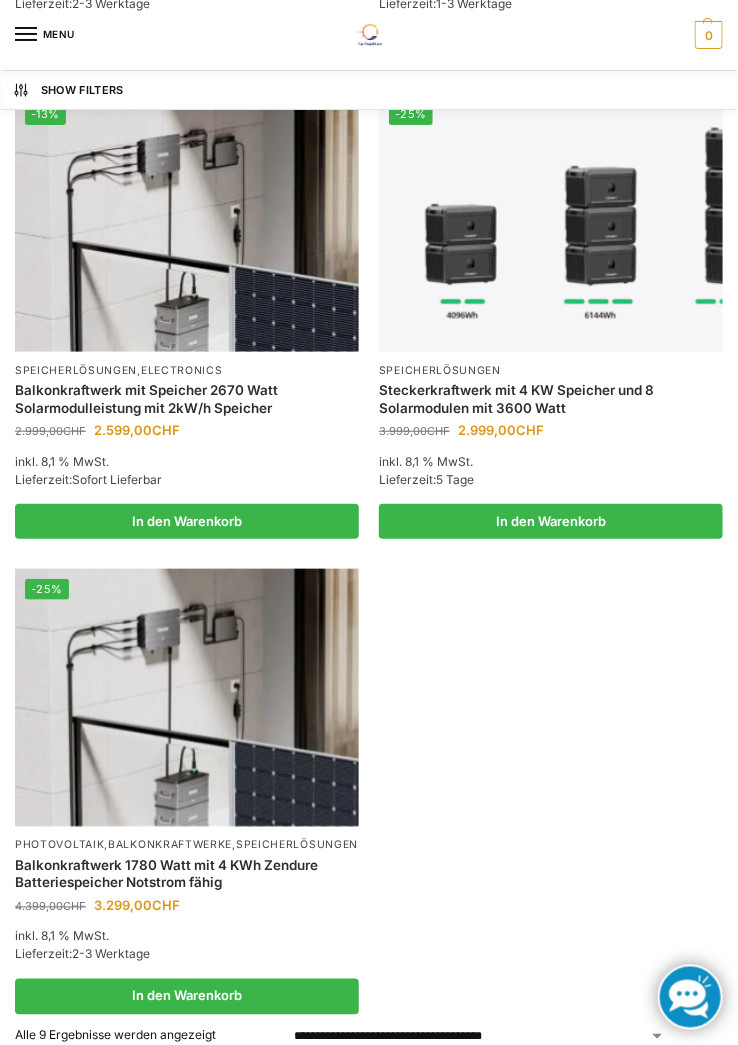 click on "Lieferzeit:  Sofort Lieferbar" at bounding box center [187, 480] 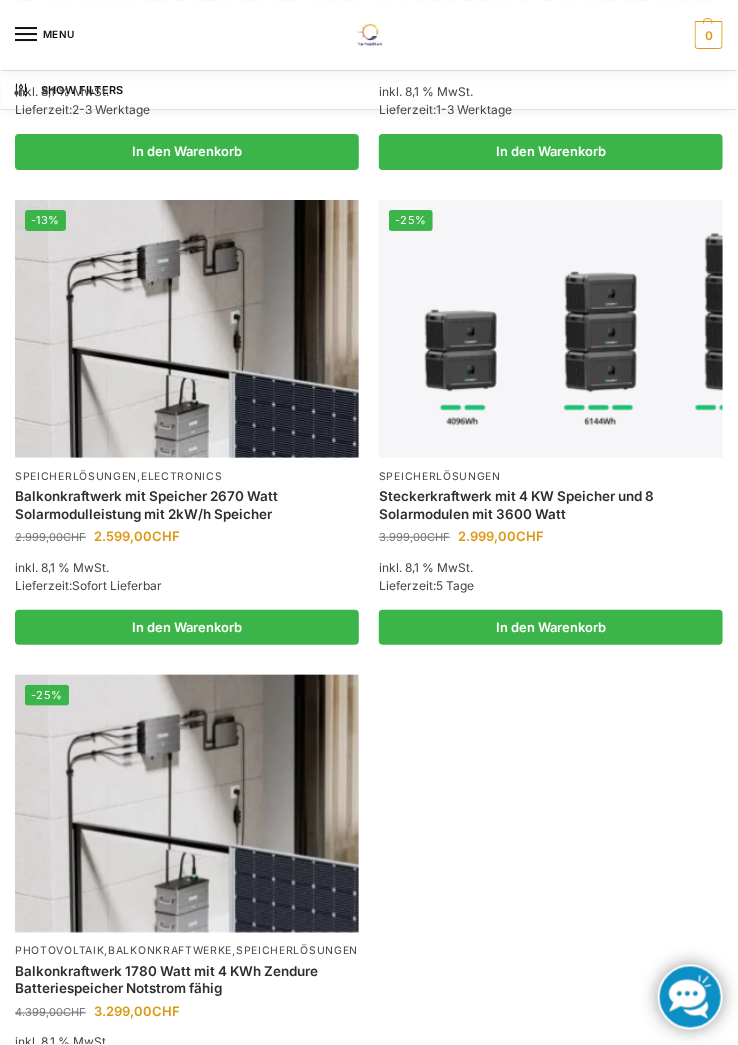 scroll, scrollTop: 1504, scrollLeft: 0, axis: vertical 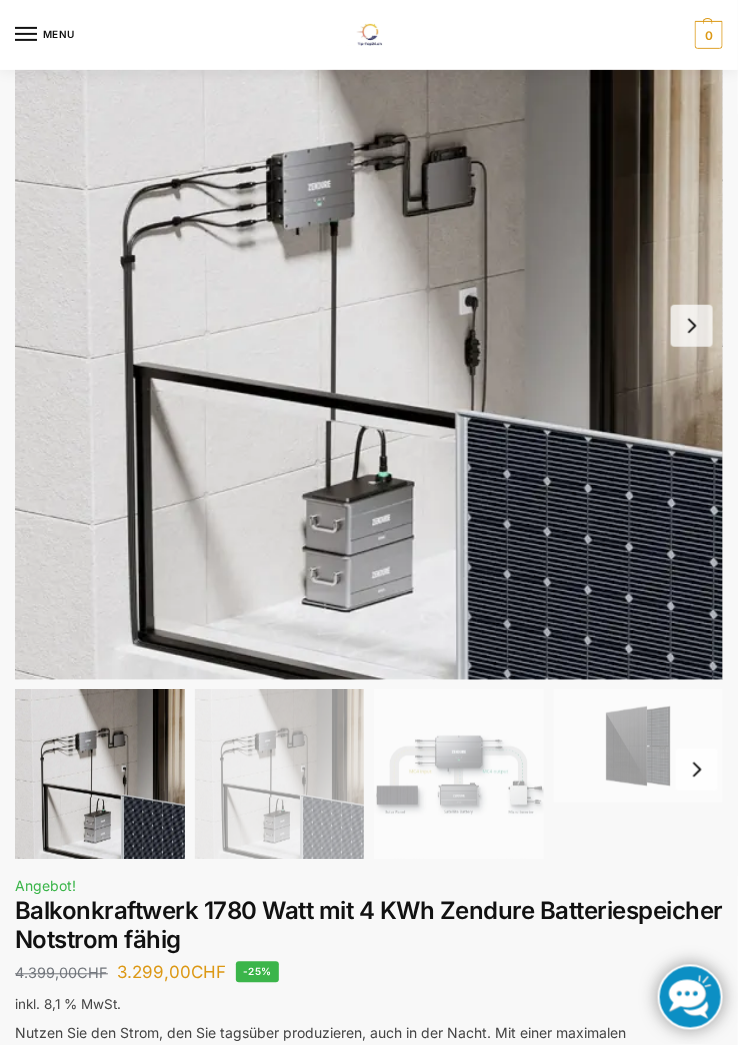click at bounding box center (369, 326) 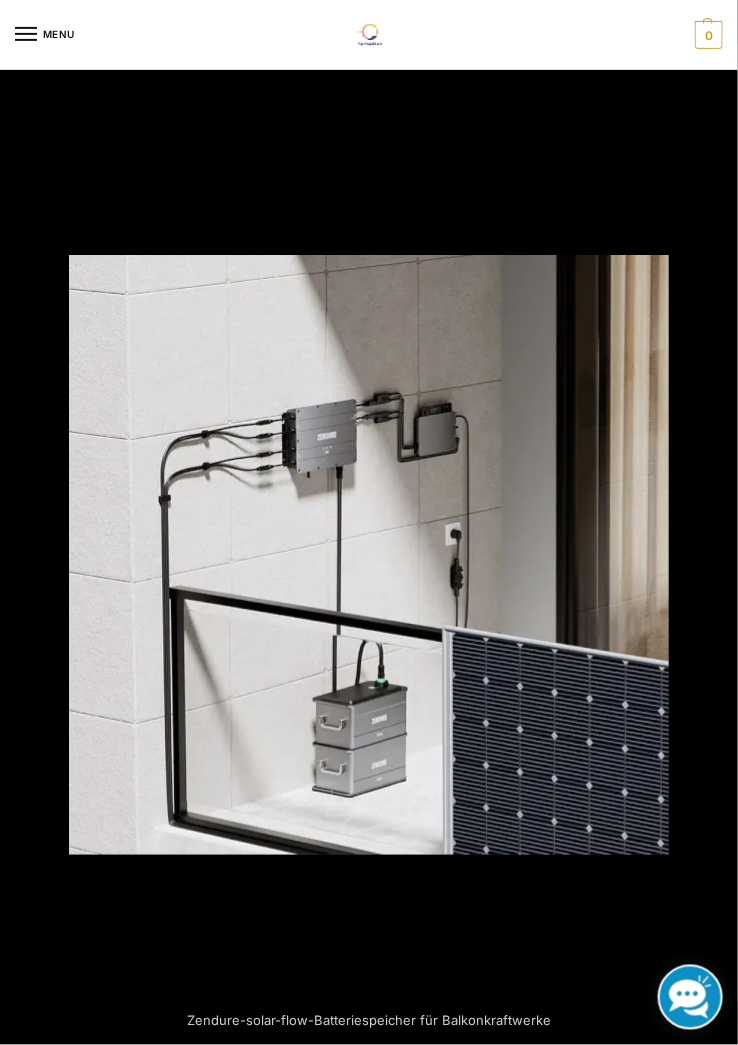 click at bounding box center [369, 522] 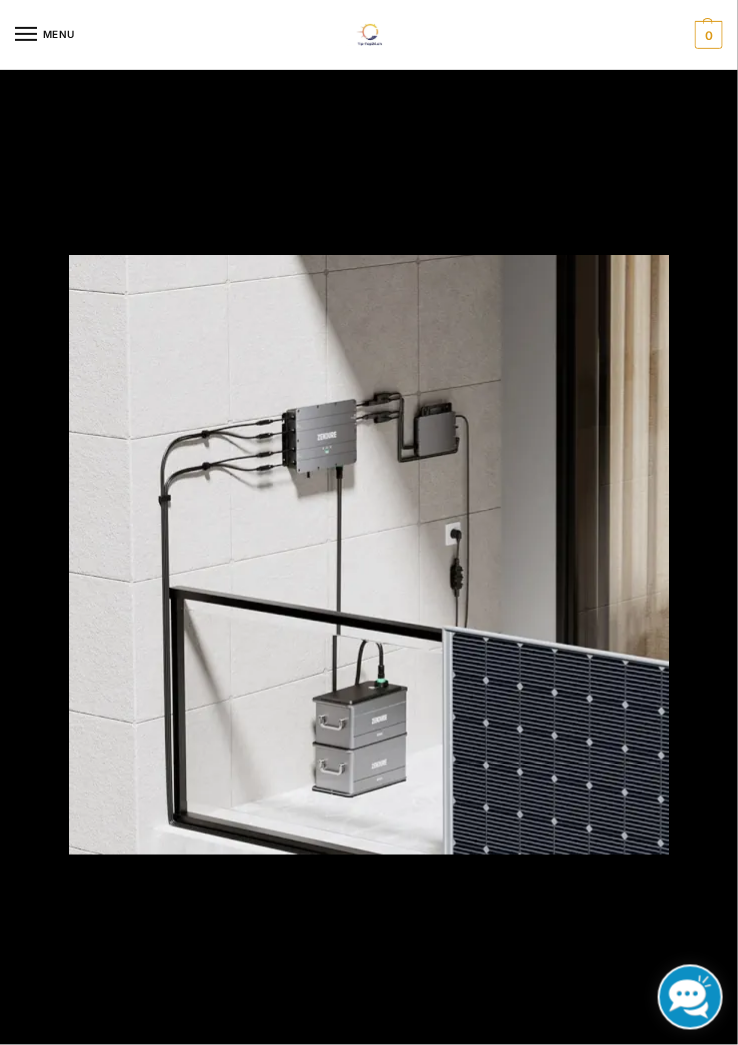 click at bounding box center [369, 522] 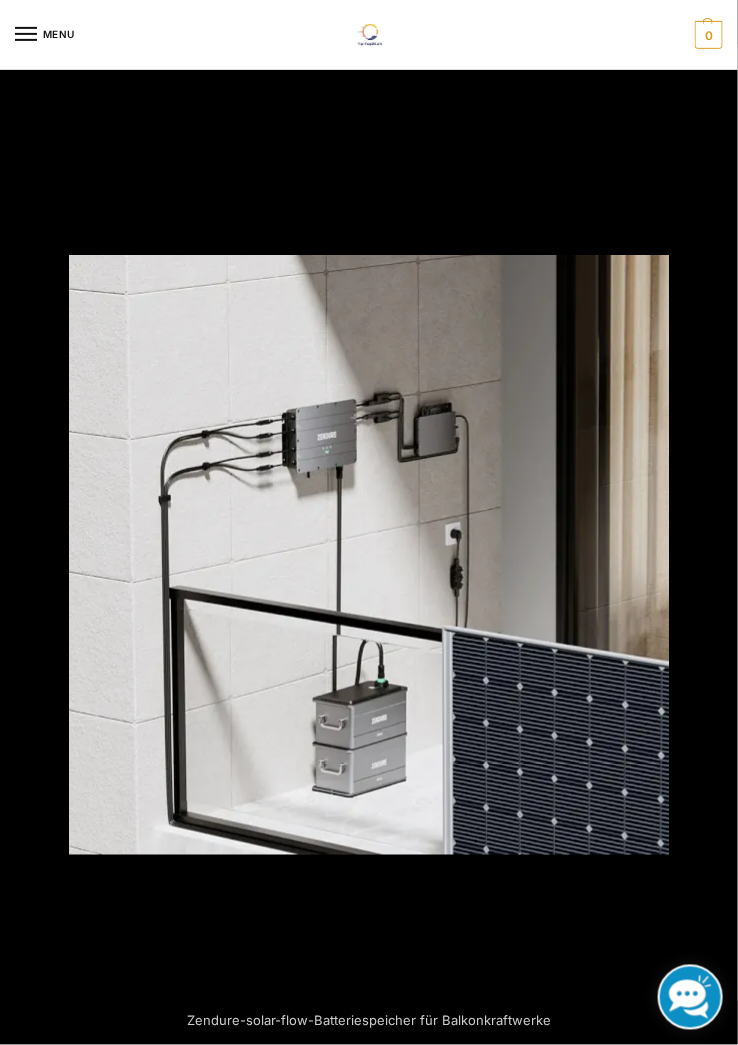 click at bounding box center [369, 522] 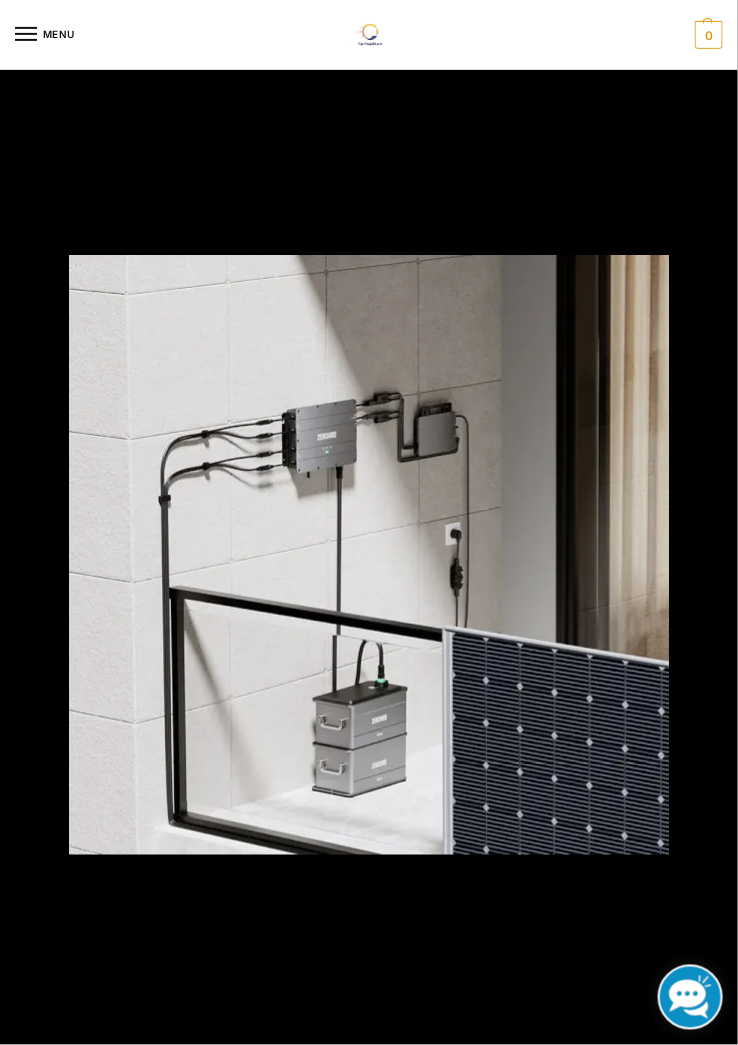 click at bounding box center (369, 522) 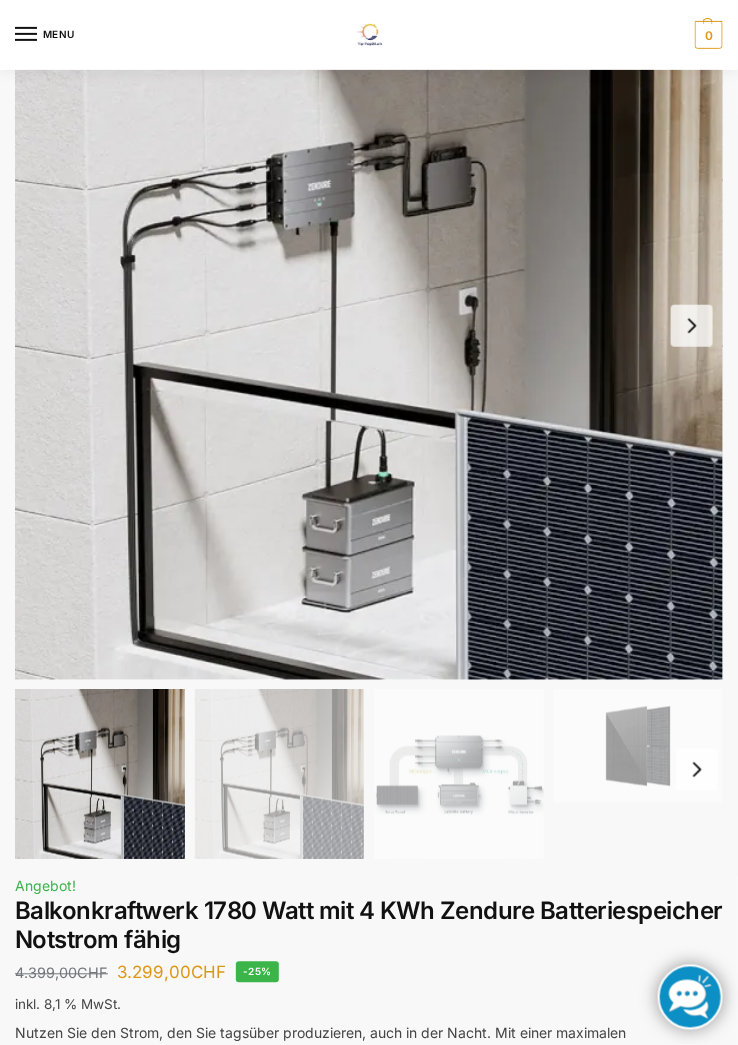 click at bounding box center [100, 775] 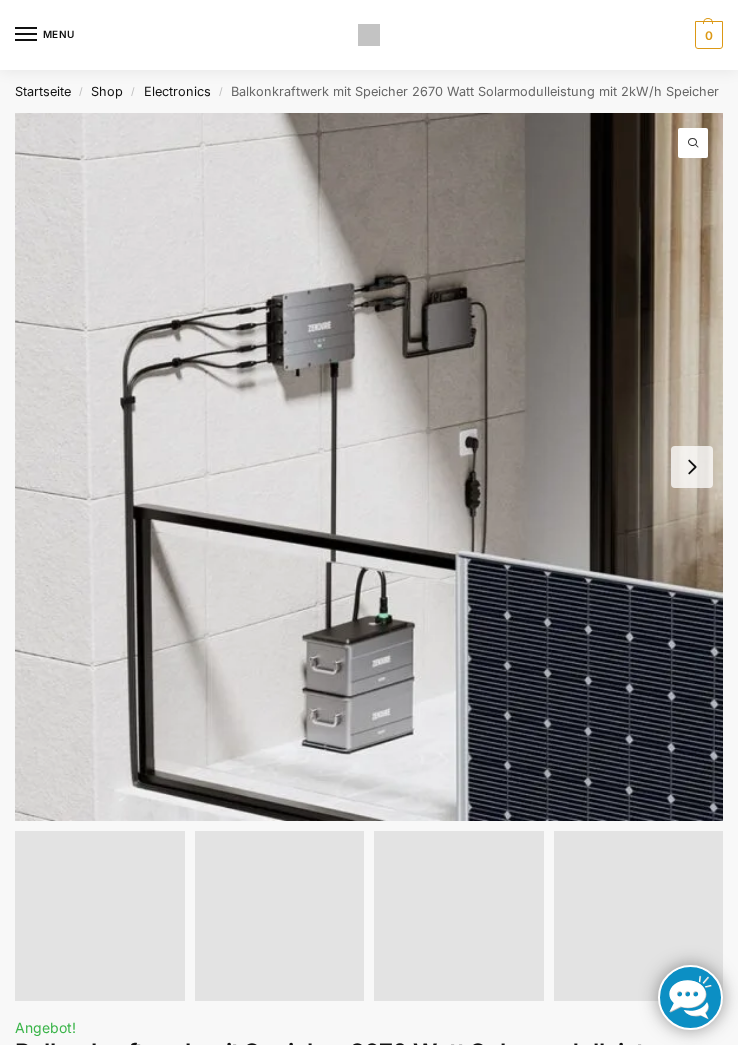 scroll, scrollTop: 0, scrollLeft: 0, axis: both 